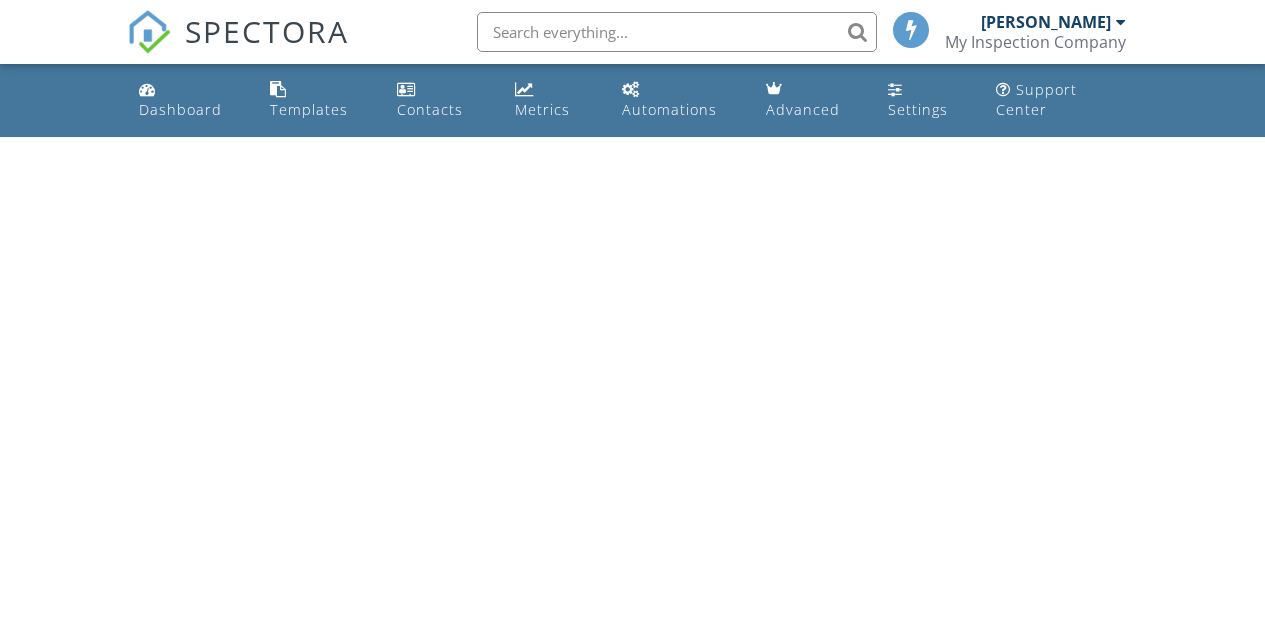 scroll, scrollTop: 0, scrollLeft: 0, axis: both 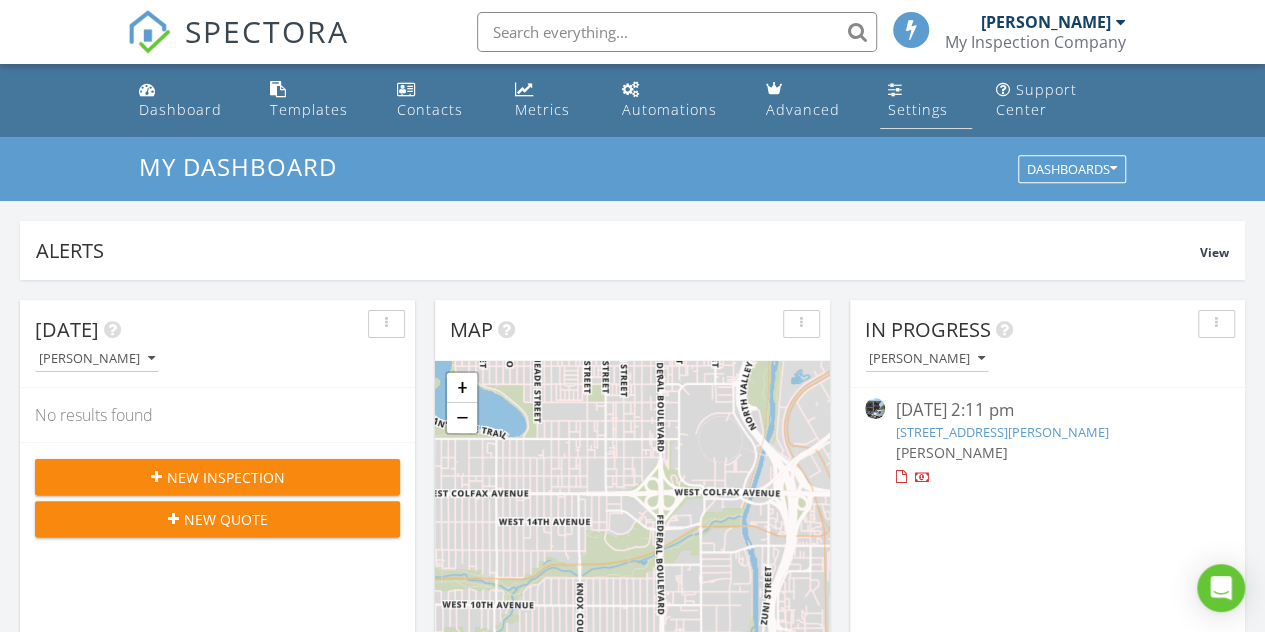 click on "Settings" at bounding box center [918, 109] 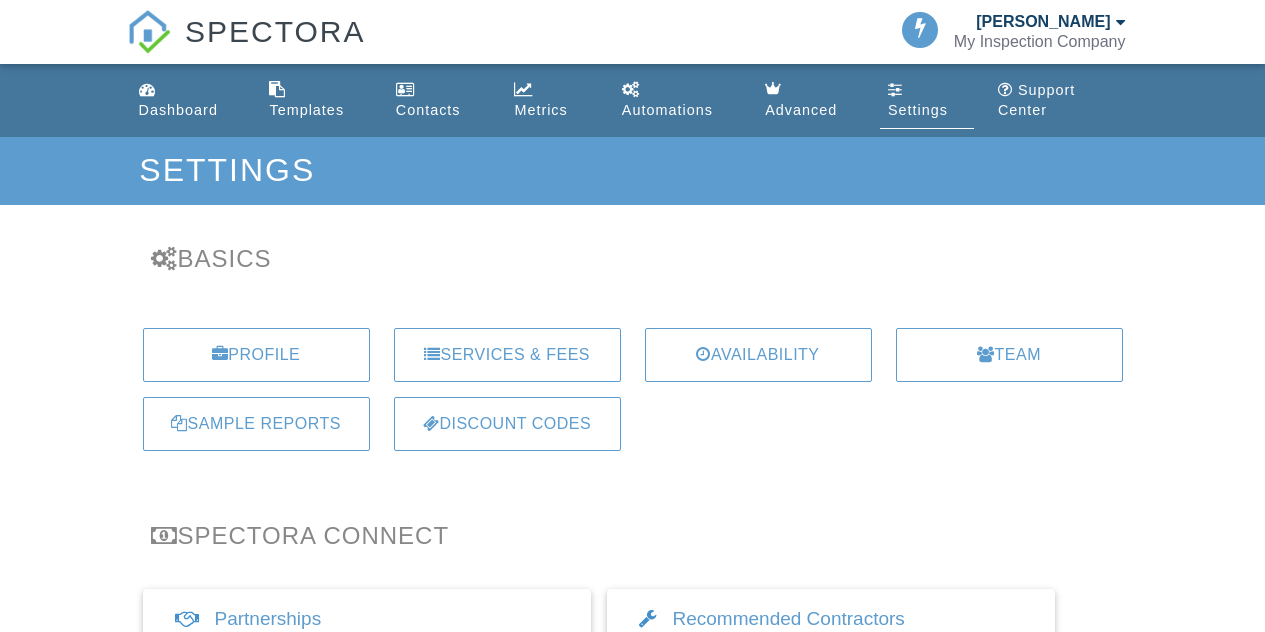 scroll, scrollTop: 0, scrollLeft: 0, axis: both 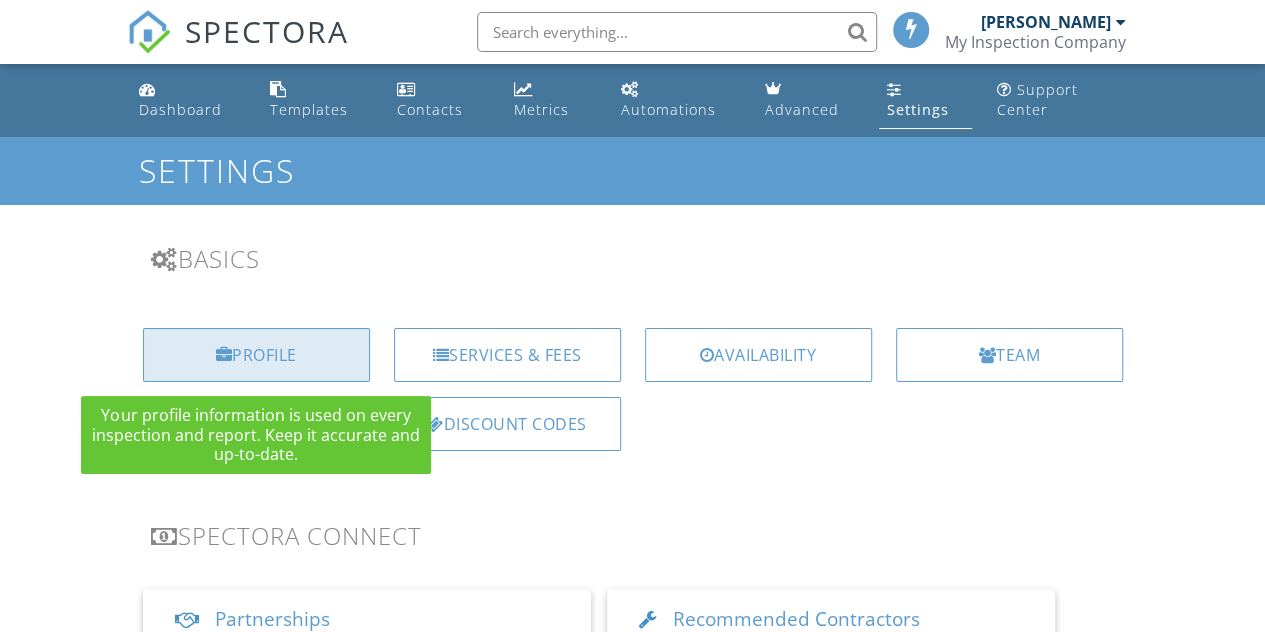 click on "Profile" at bounding box center (256, 355) 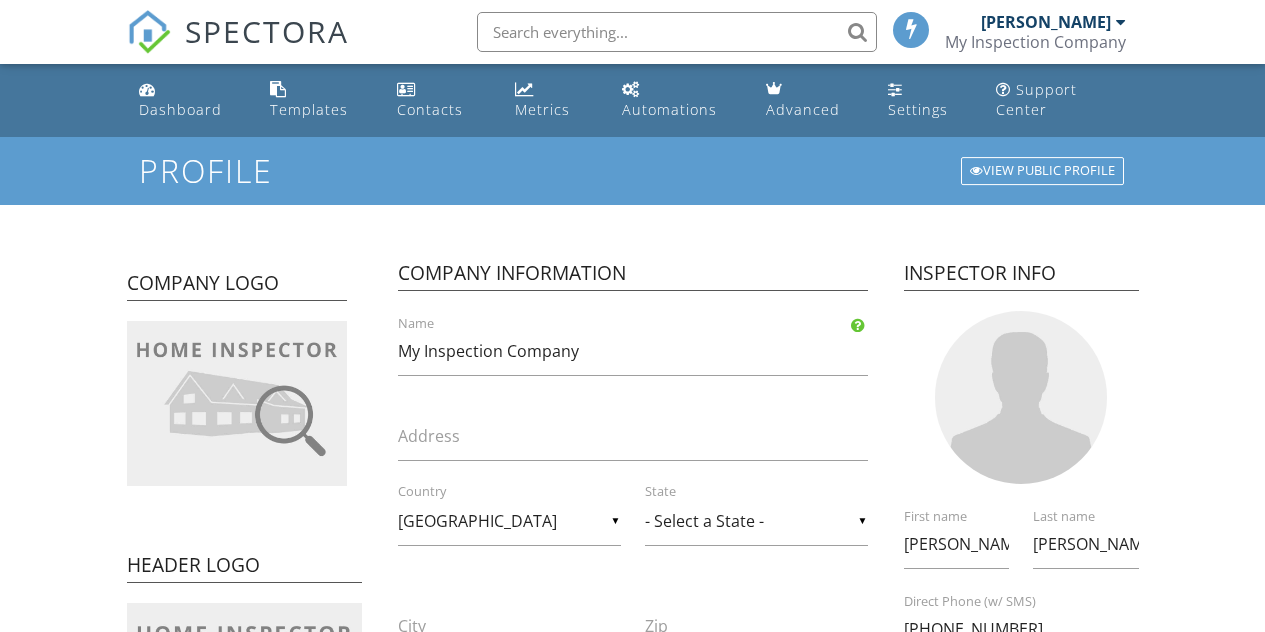 scroll, scrollTop: 0, scrollLeft: 0, axis: both 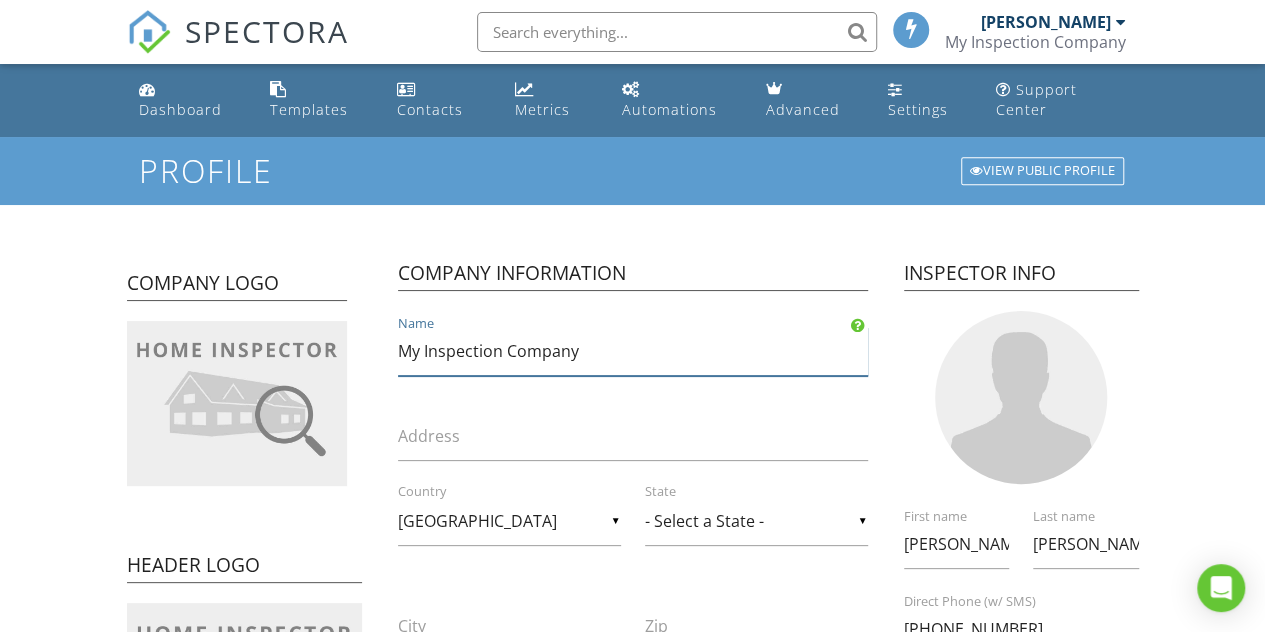 click on "My Inspection Company" at bounding box center (633, 351) 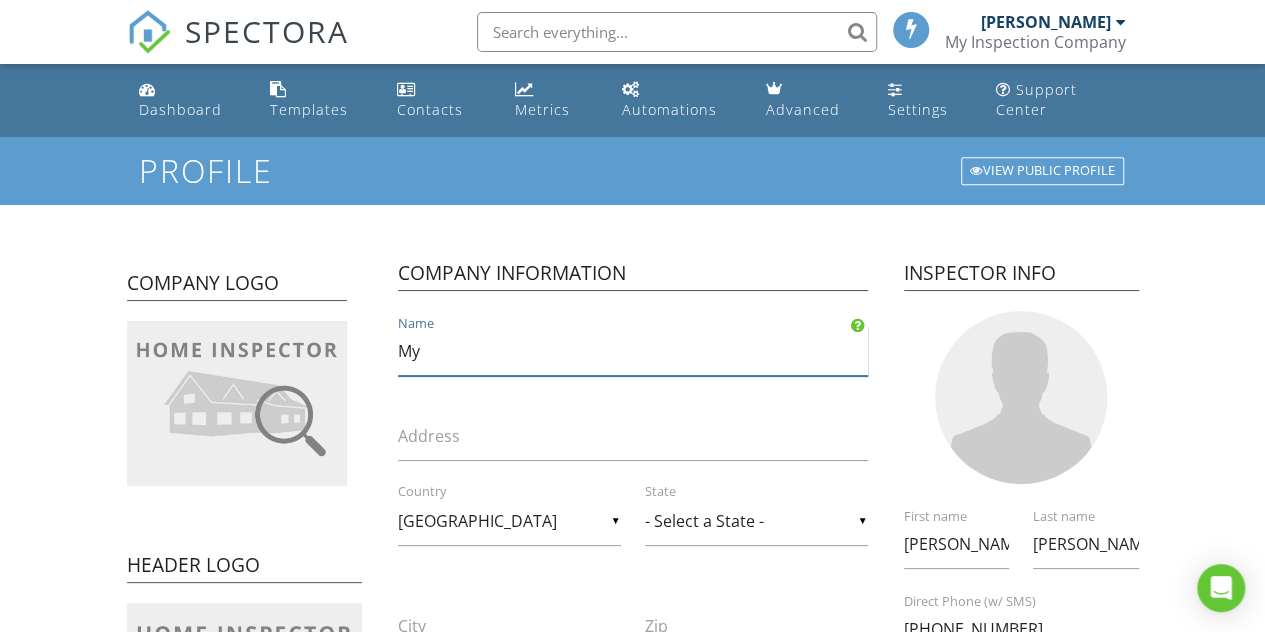 type on "M" 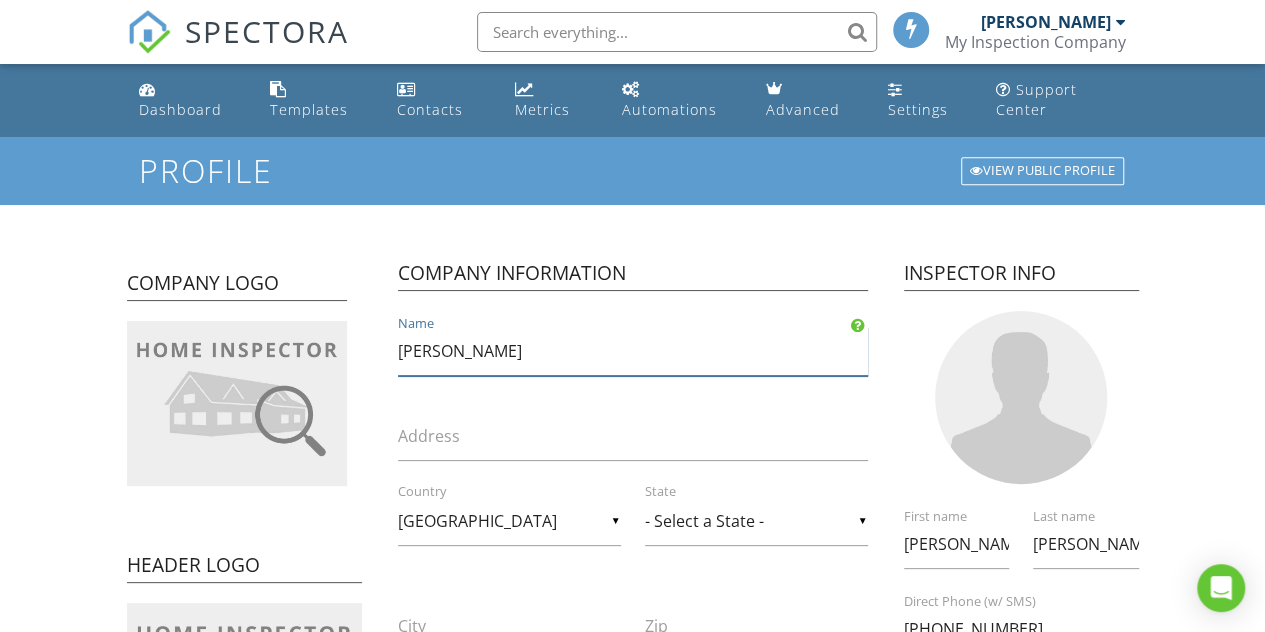 type on "[PERSON_NAME] Professional Inspection Services" 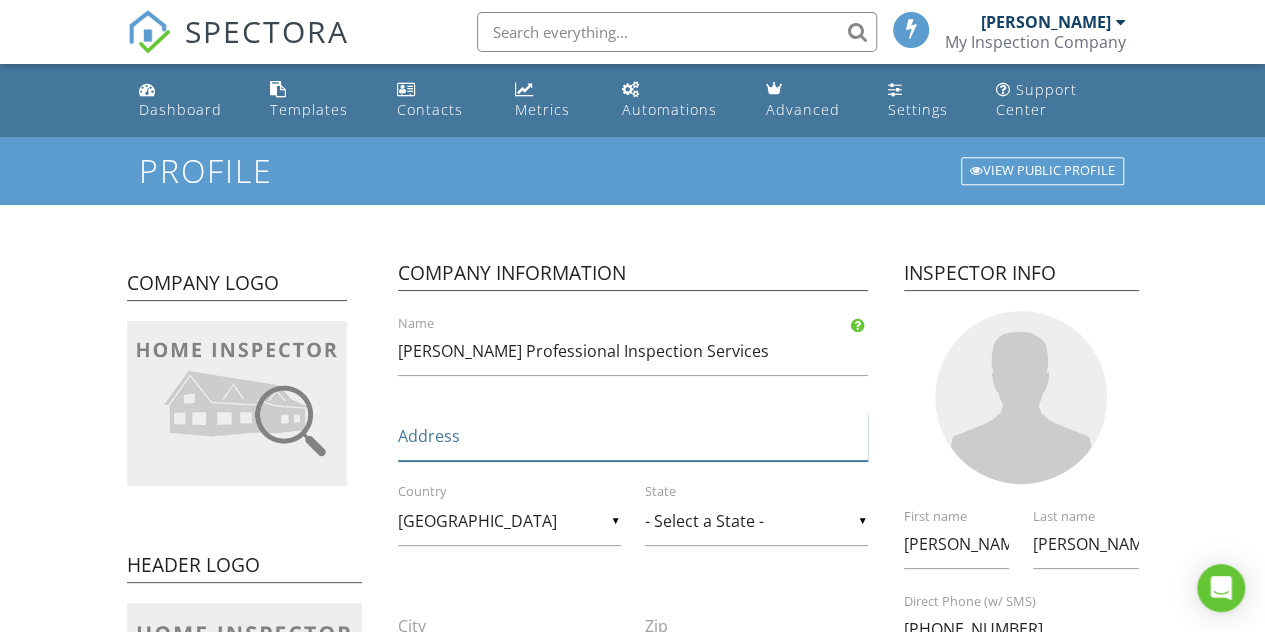 type on "[STREET_ADDRESS]" 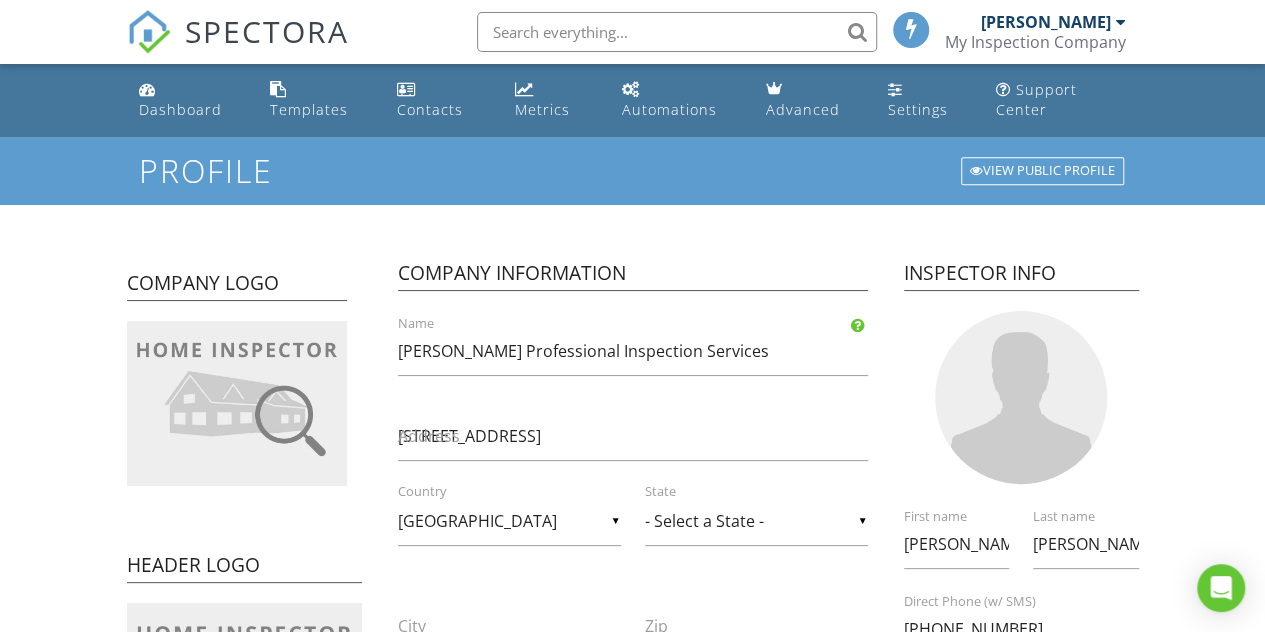 type on "SAN ANTONIO" 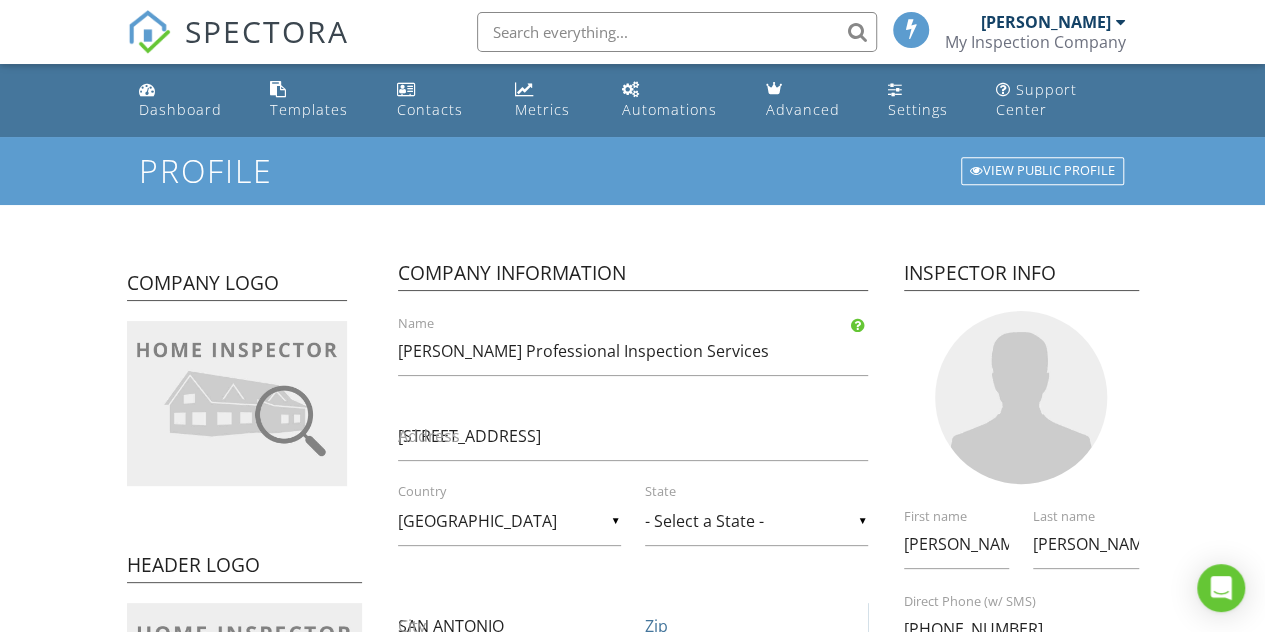 type on "78212-1559" 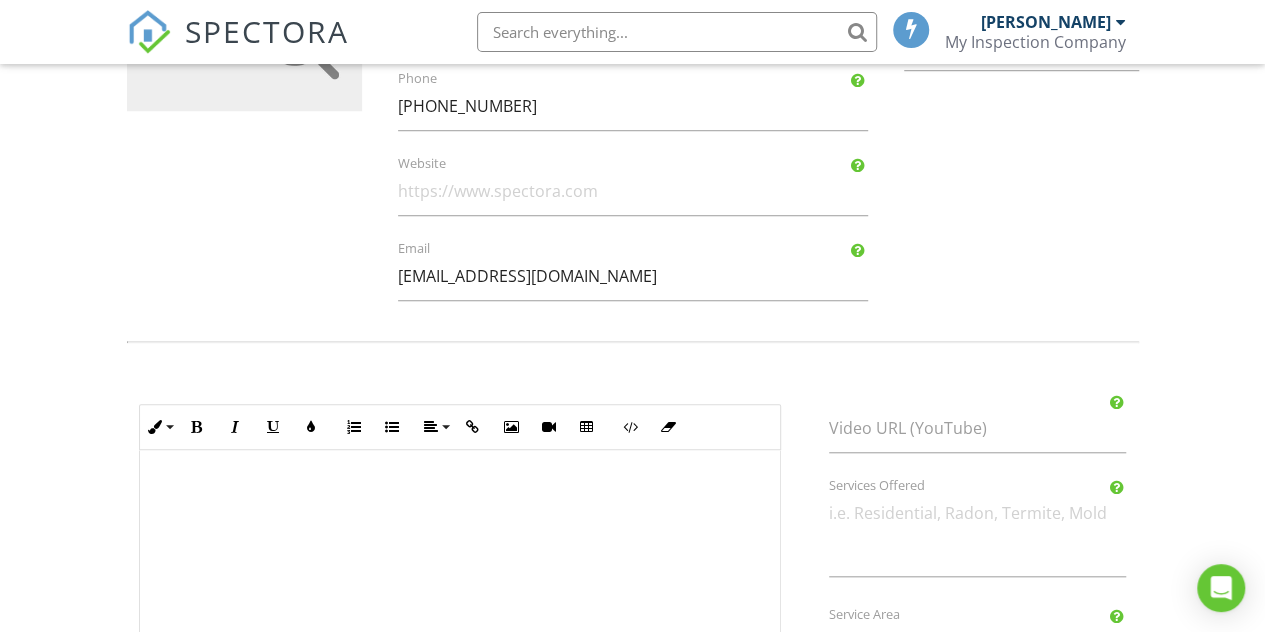 scroll, scrollTop: 700, scrollLeft: 0, axis: vertical 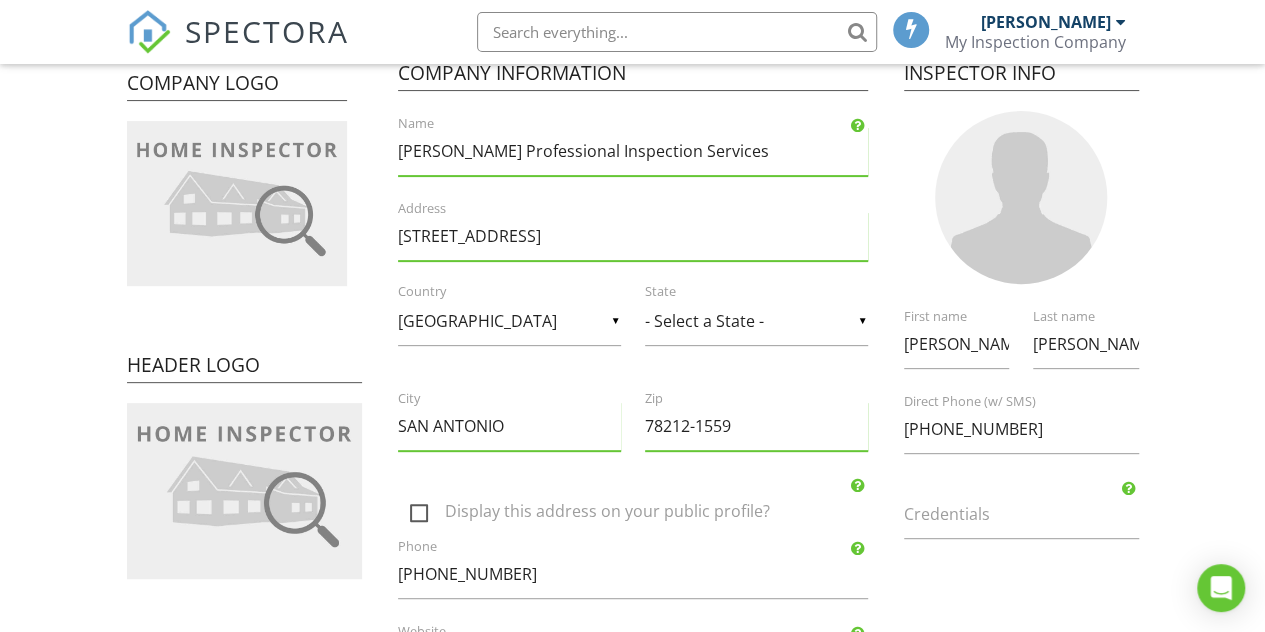 click on "Credentials" at bounding box center [1033, 514] 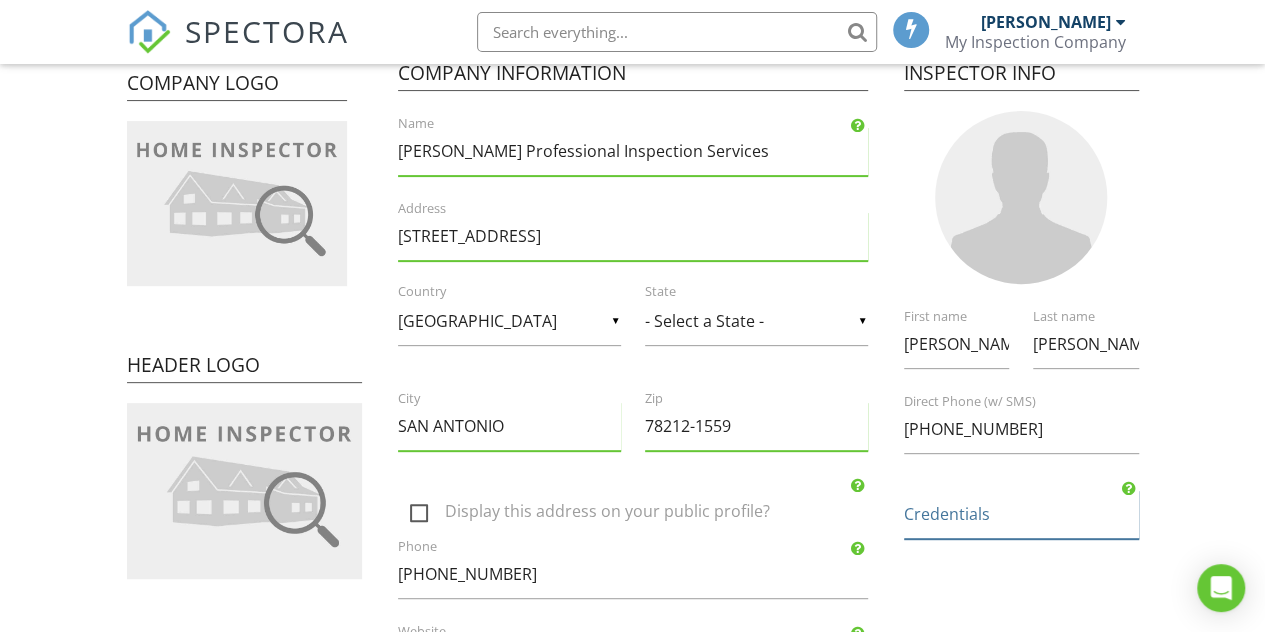 click on "Credentials" at bounding box center [1021, 514] 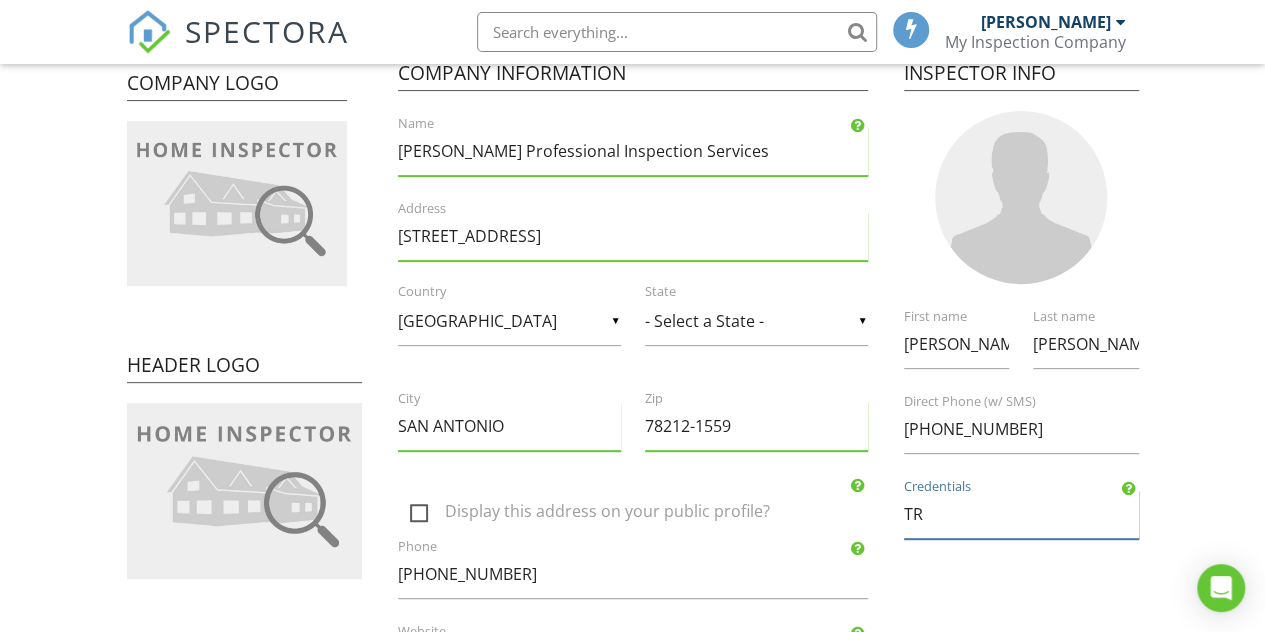 type on "T" 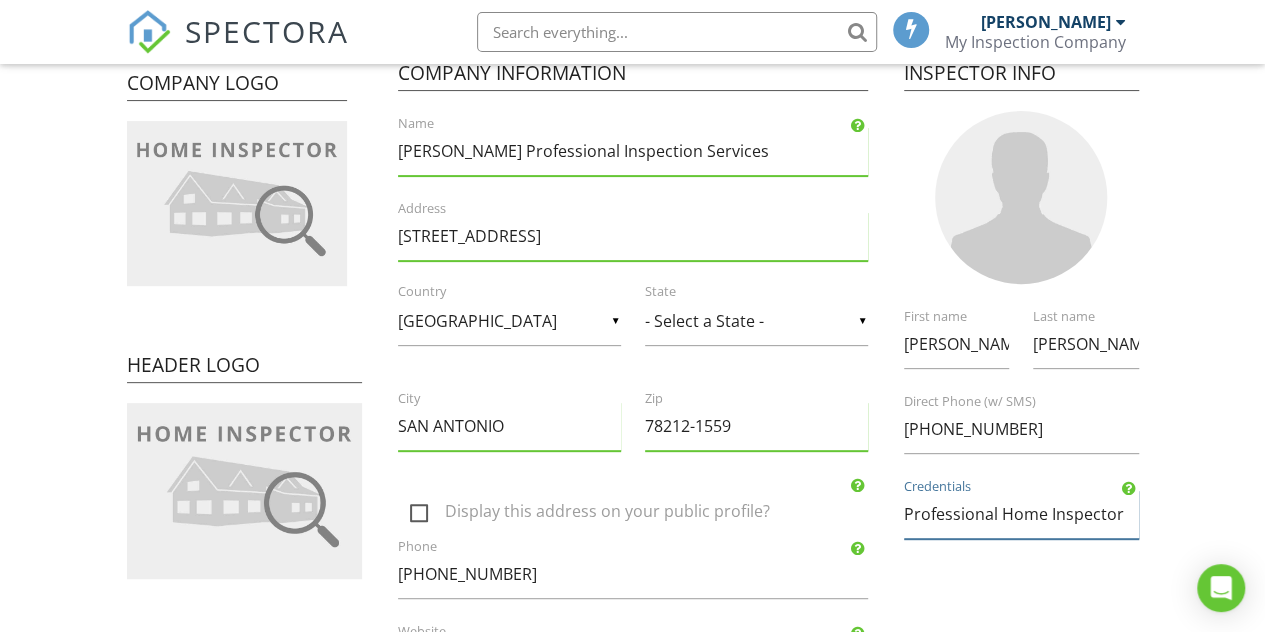 type on "Professional Home Inspector" 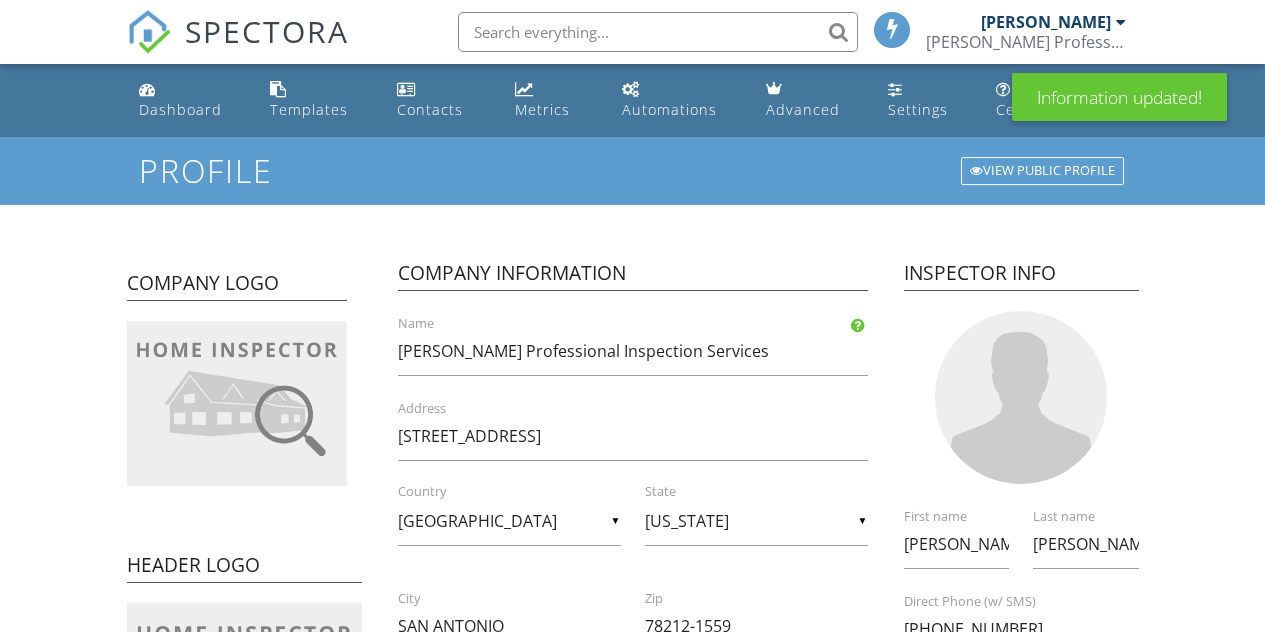 scroll, scrollTop: 0, scrollLeft: 0, axis: both 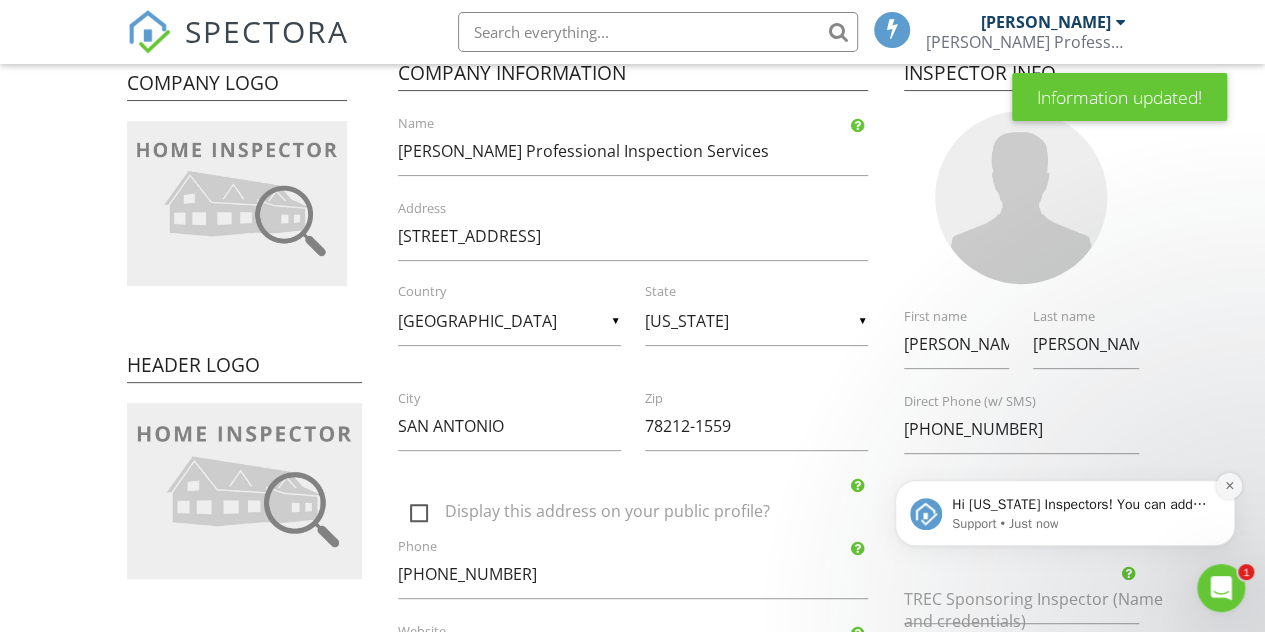 click 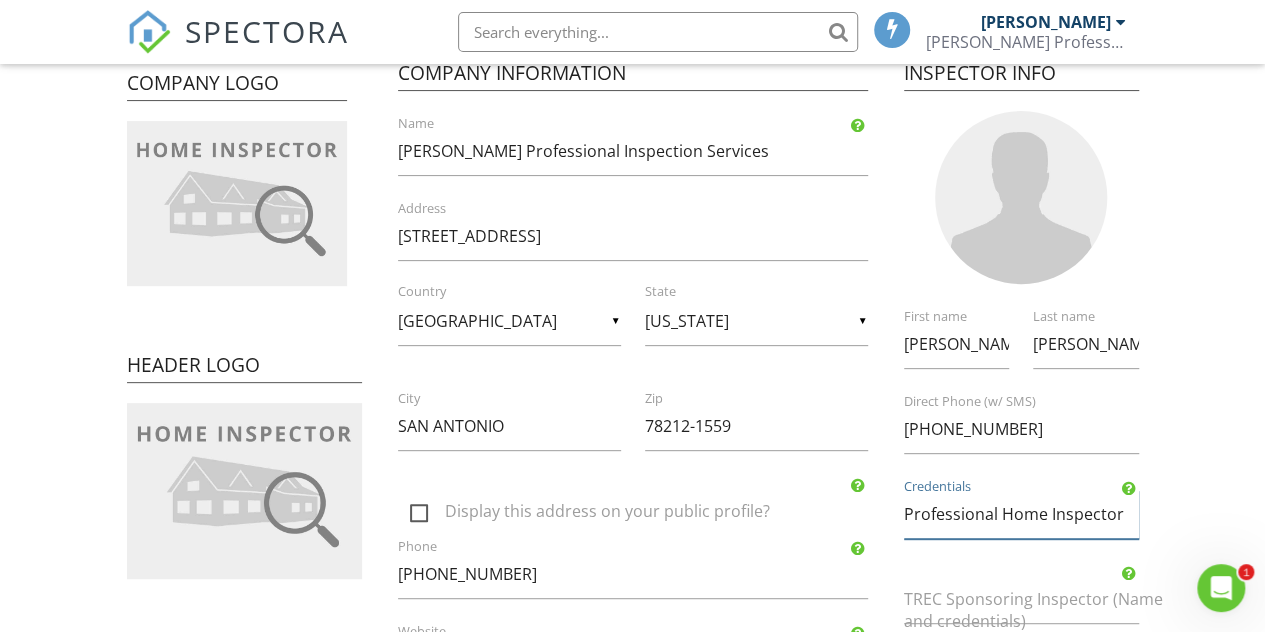 click on "Professional Home Inspector" at bounding box center [1021, 514] 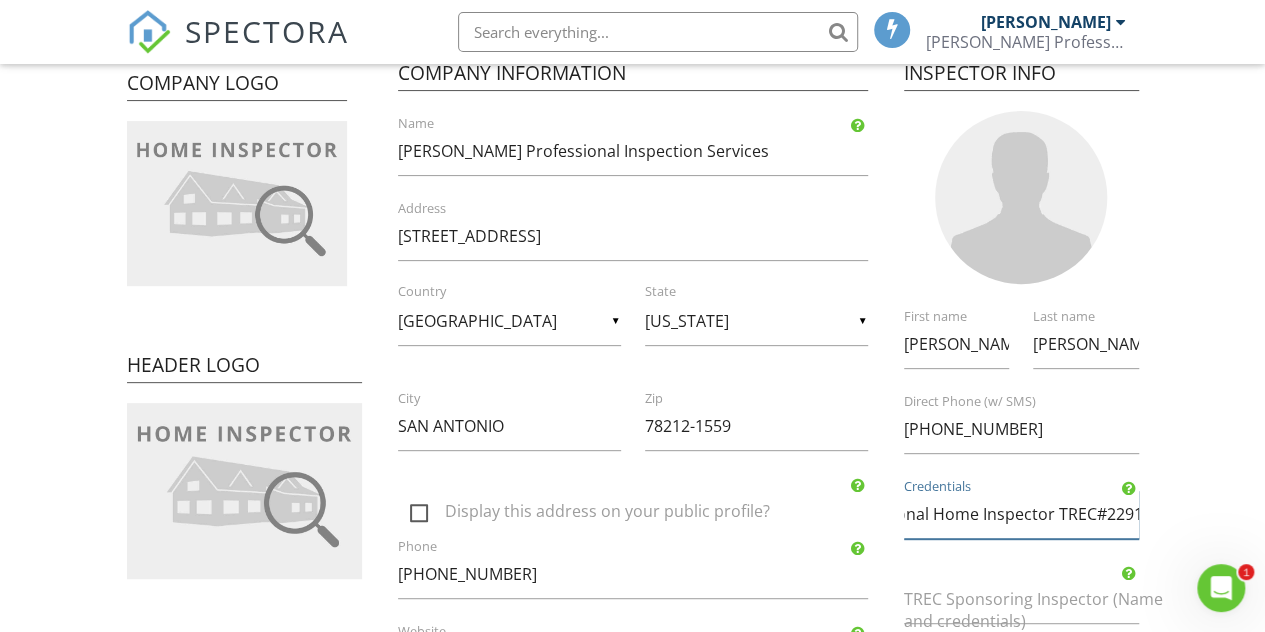 scroll, scrollTop: 0, scrollLeft: 78, axis: horizontal 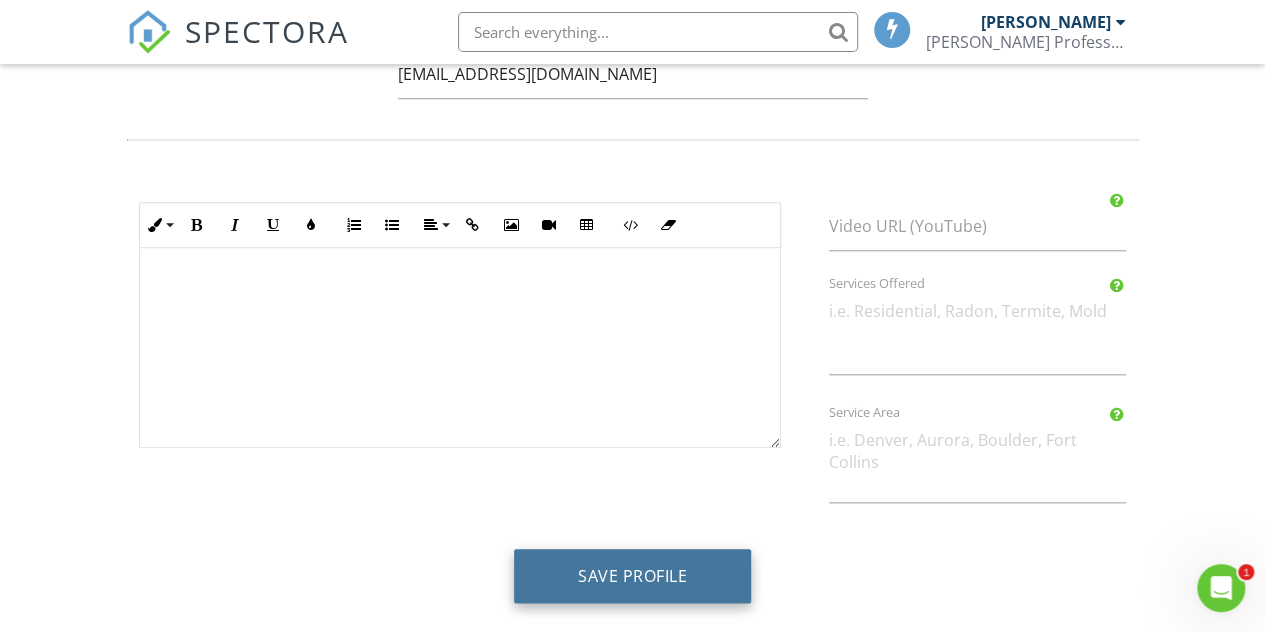 type on "Professional Home Inspector TREC#22911" 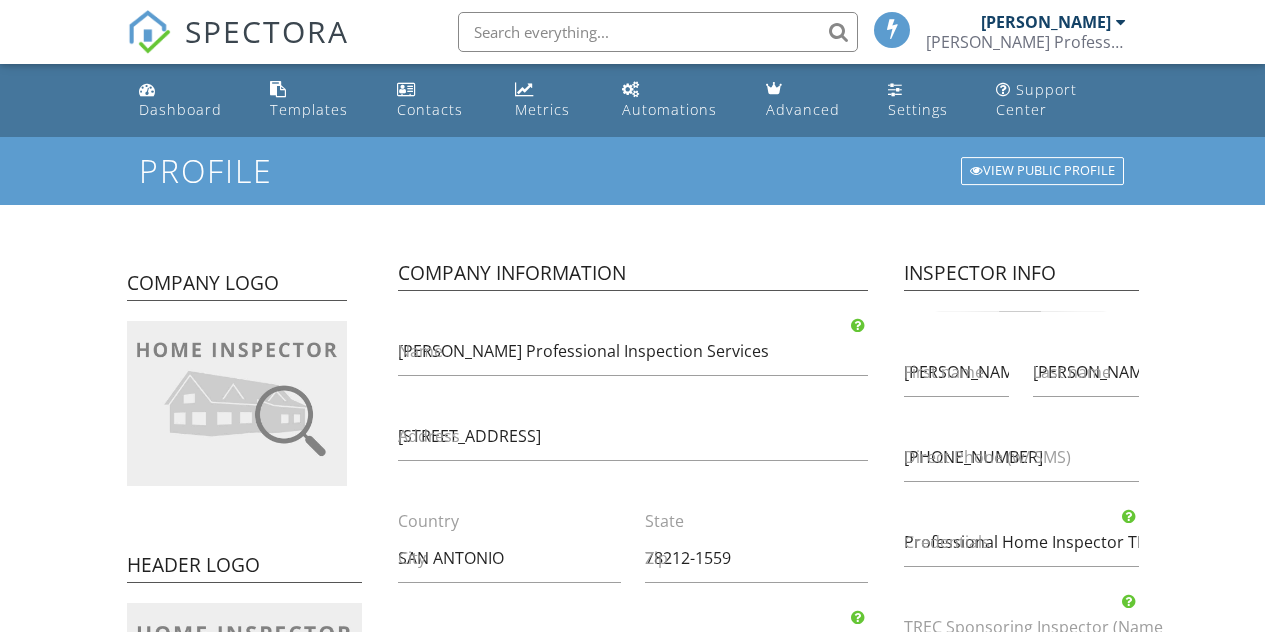 scroll, scrollTop: 0, scrollLeft: 0, axis: both 